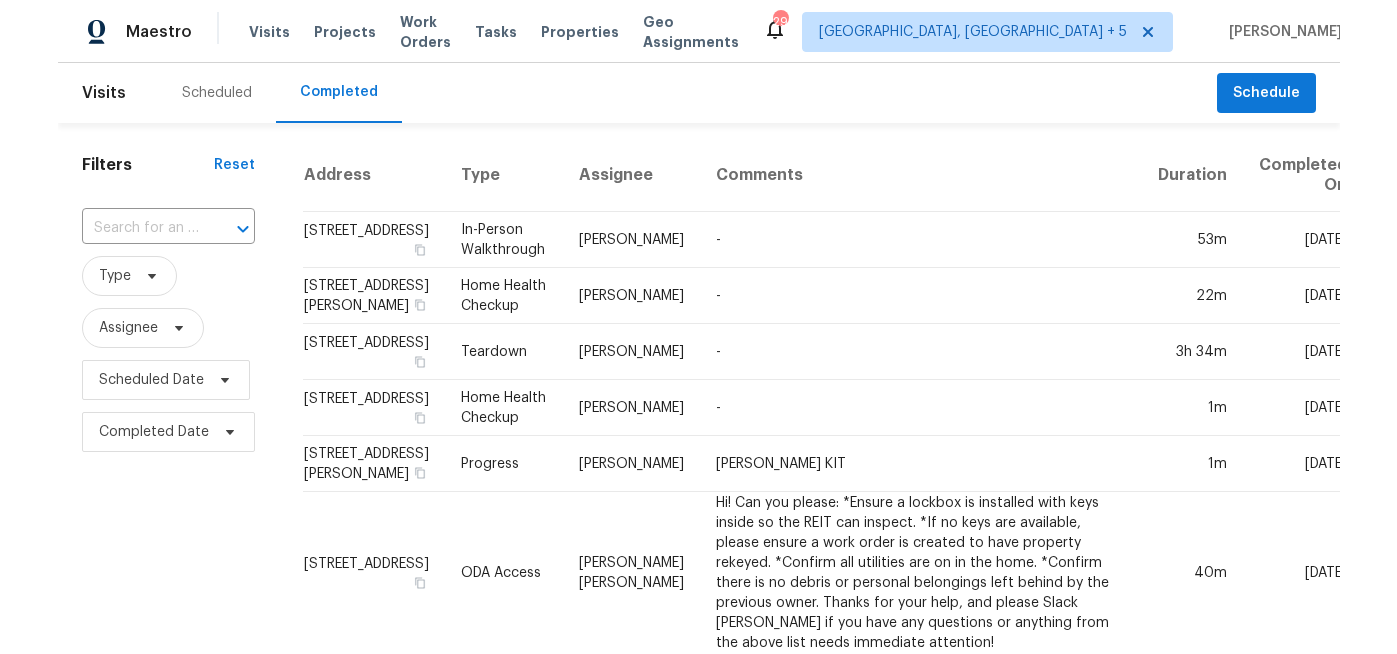 scroll, scrollTop: 0, scrollLeft: 0, axis: both 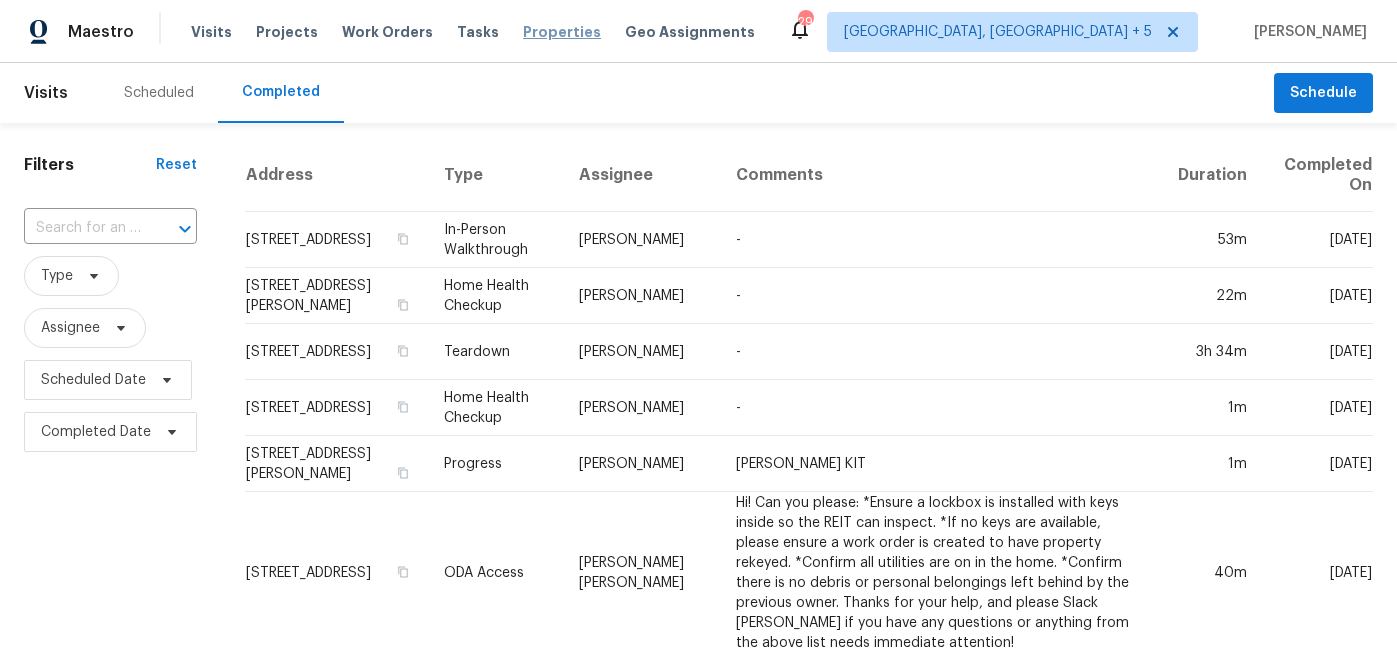 click on "Properties" at bounding box center (562, 32) 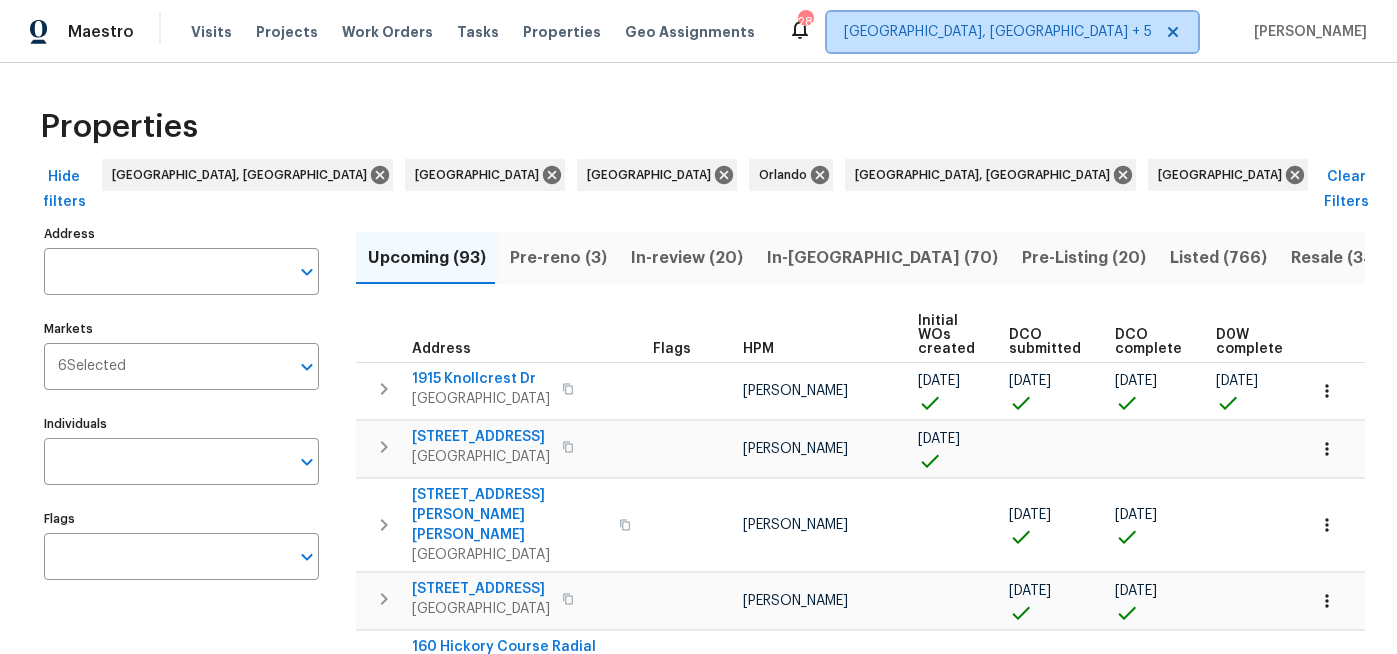 click 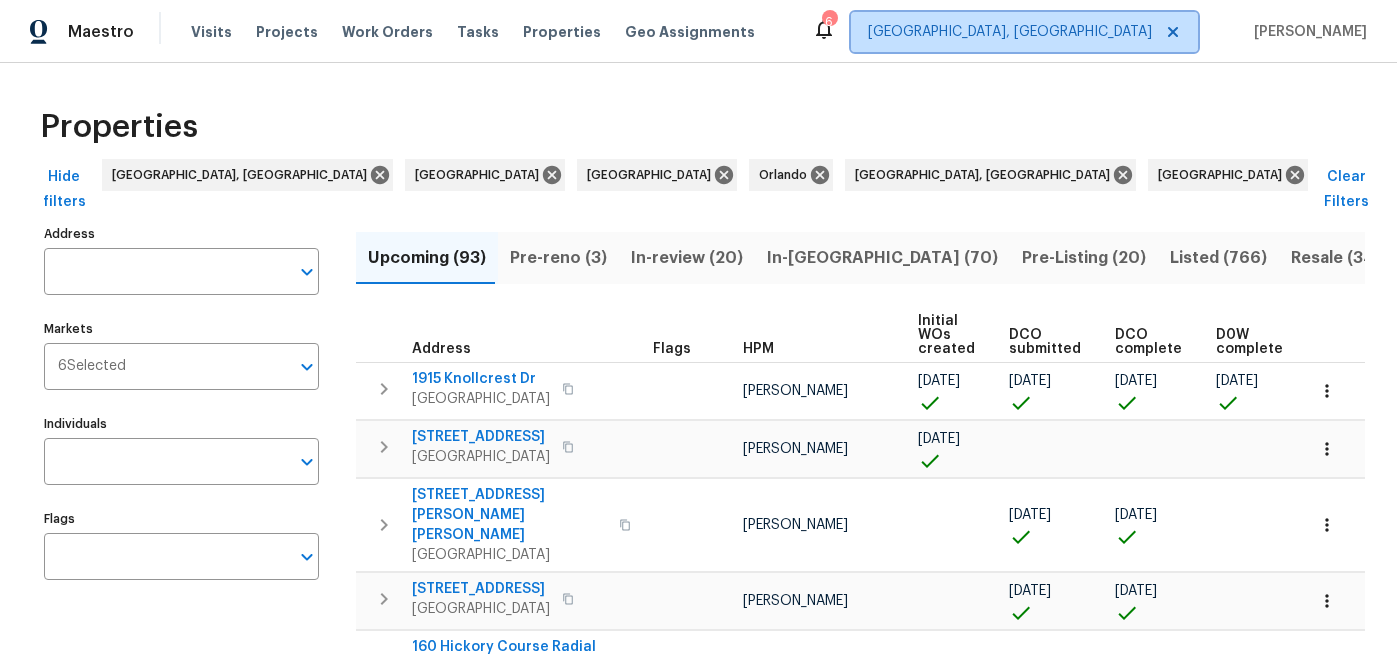 click on "[GEOGRAPHIC_DATA], [GEOGRAPHIC_DATA]" at bounding box center (1010, 32) 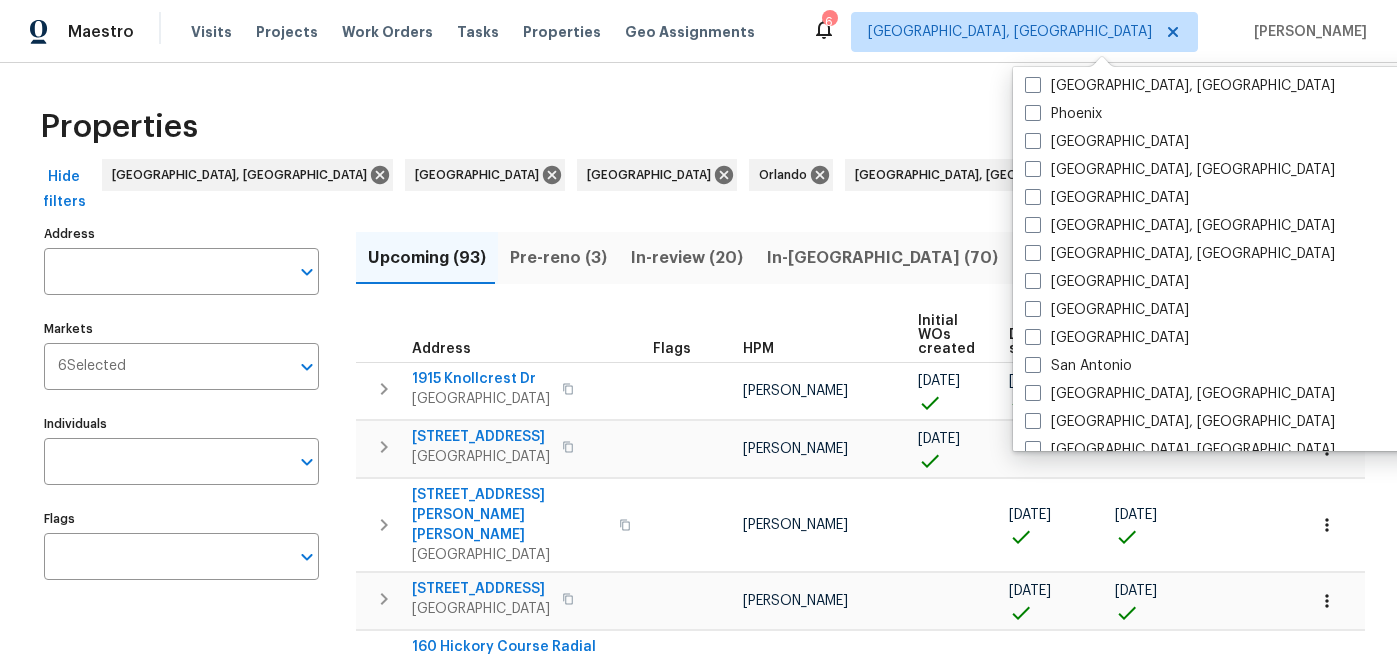 scroll, scrollTop: 1138, scrollLeft: 0, axis: vertical 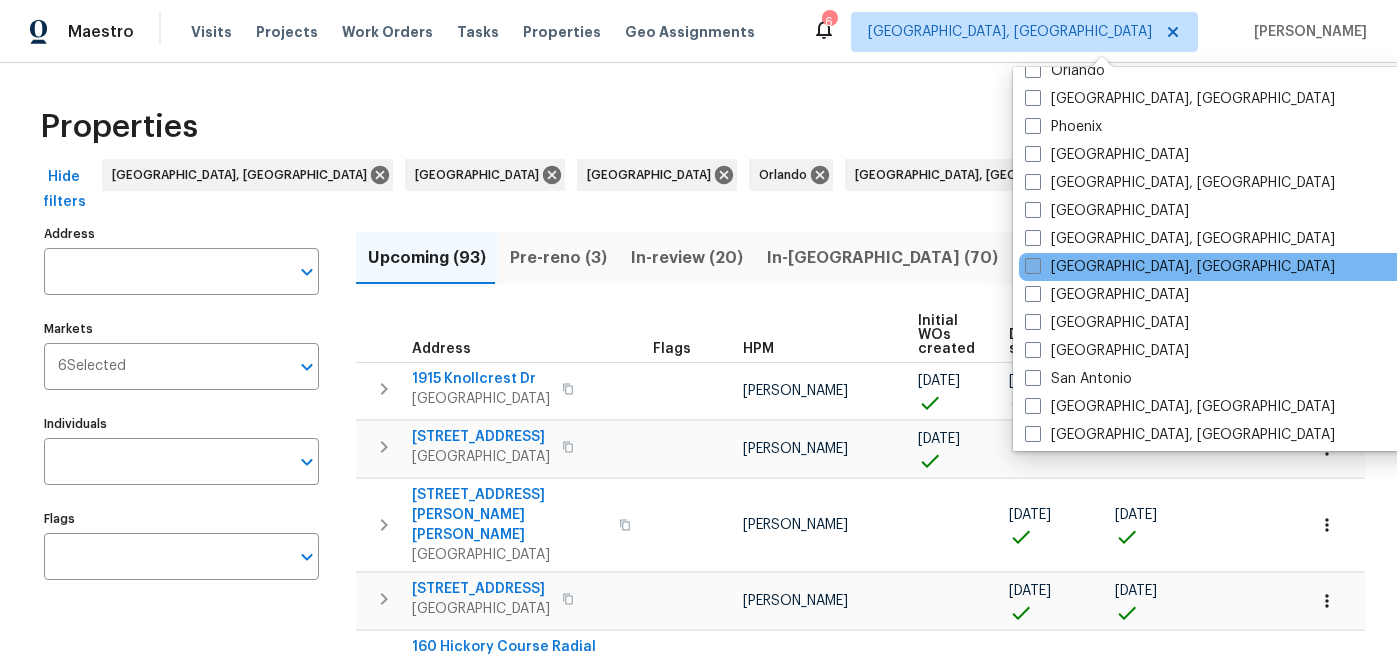 click on "[GEOGRAPHIC_DATA], [GEOGRAPHIC_DATA]" at bounding box center (1180, 267) 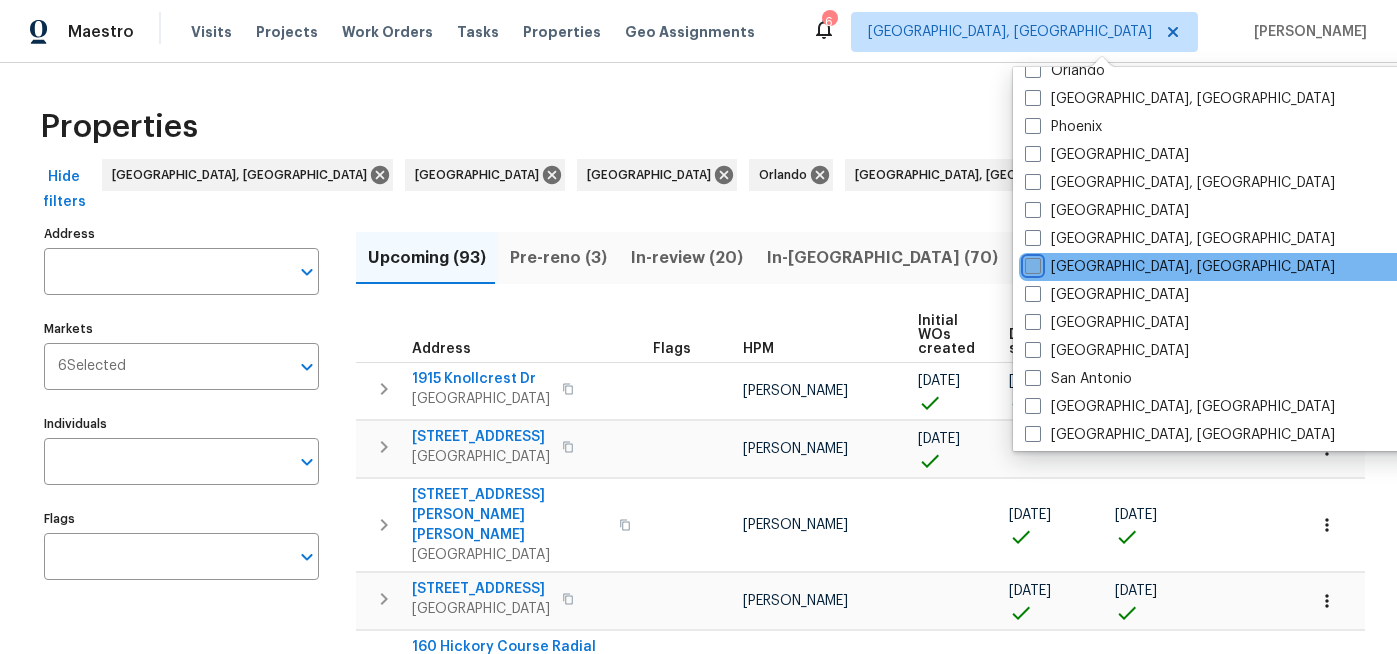 click on "[GEOGRAPHIC_DATA], [GEOGRAPHIC_DATA]" at bounding box center [1031, 263] 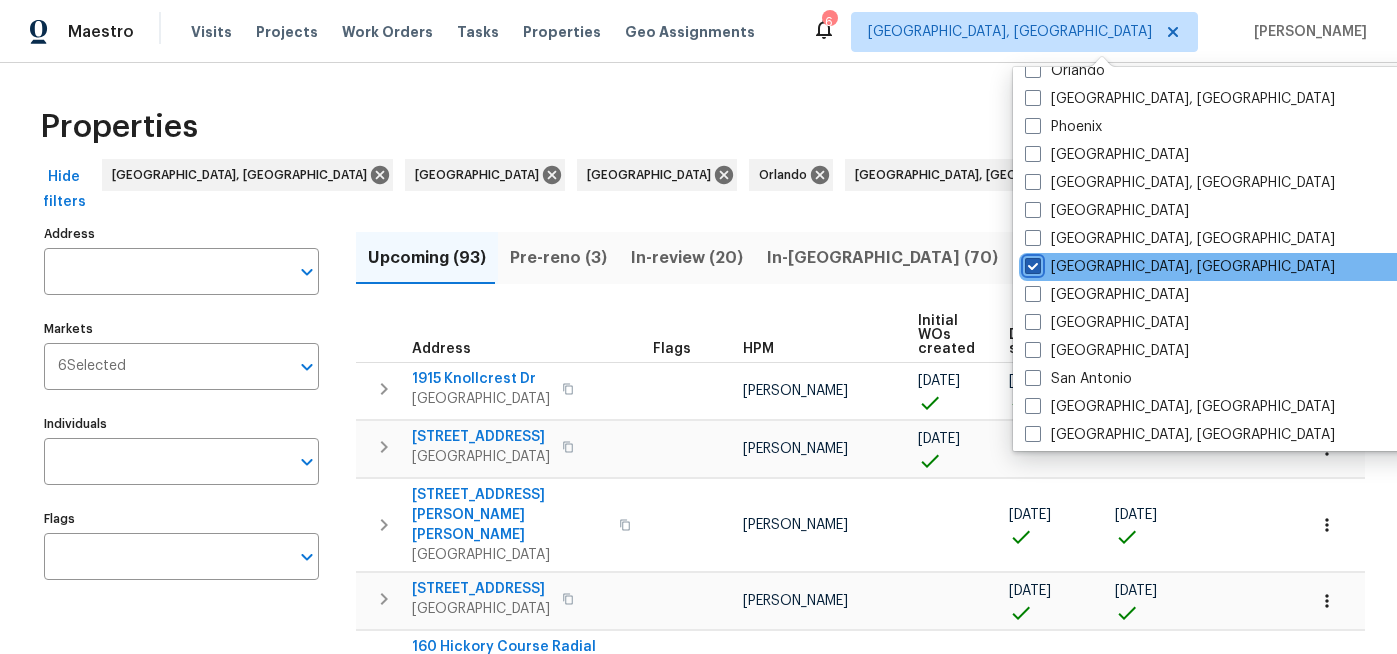 checkbox on "true" 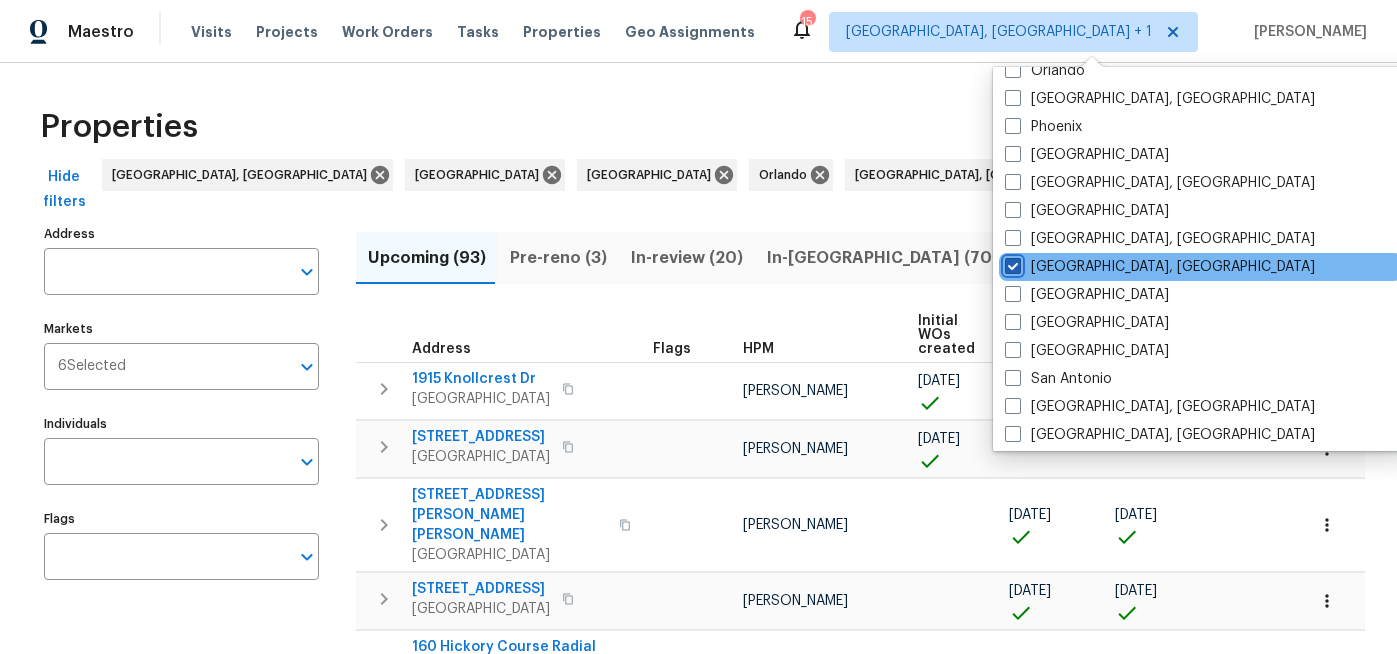 scroll, scrollTop: 1340, scrollLeft: 0, axis: vertical 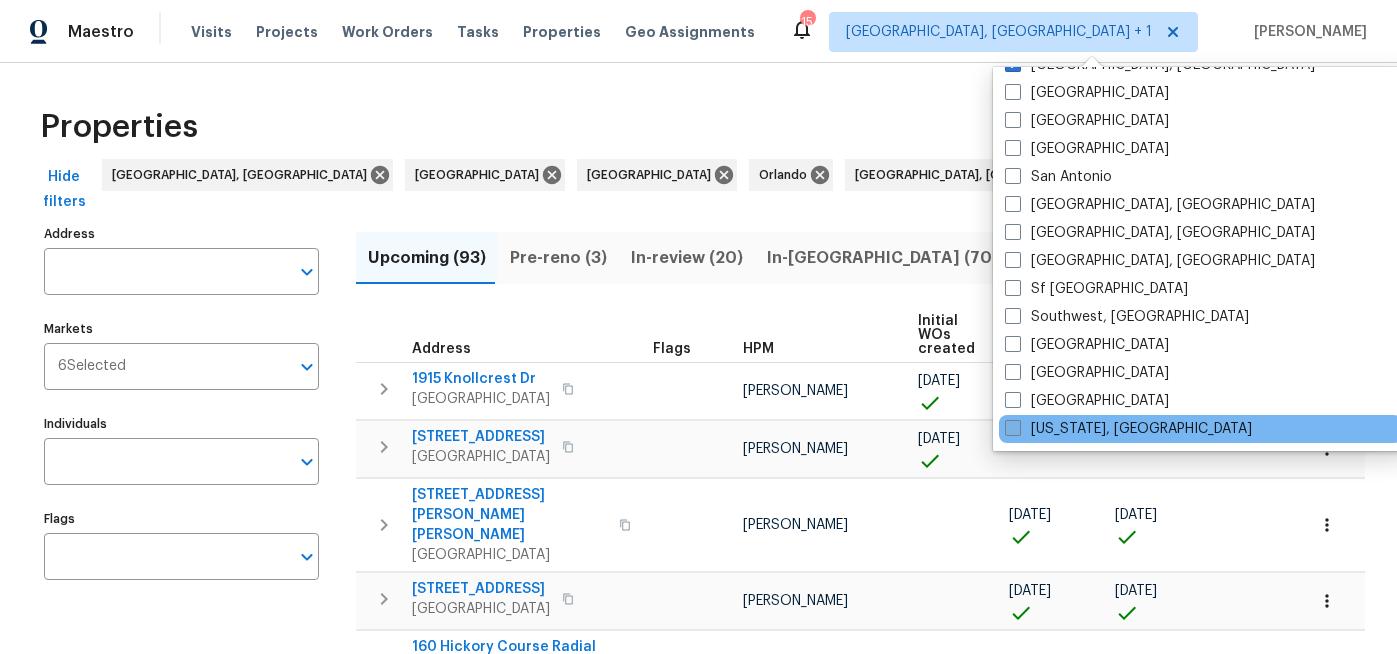 click on "[US_STATE], [GEOGRAPHIC_DATA]" at bounding box center (1128, 429) 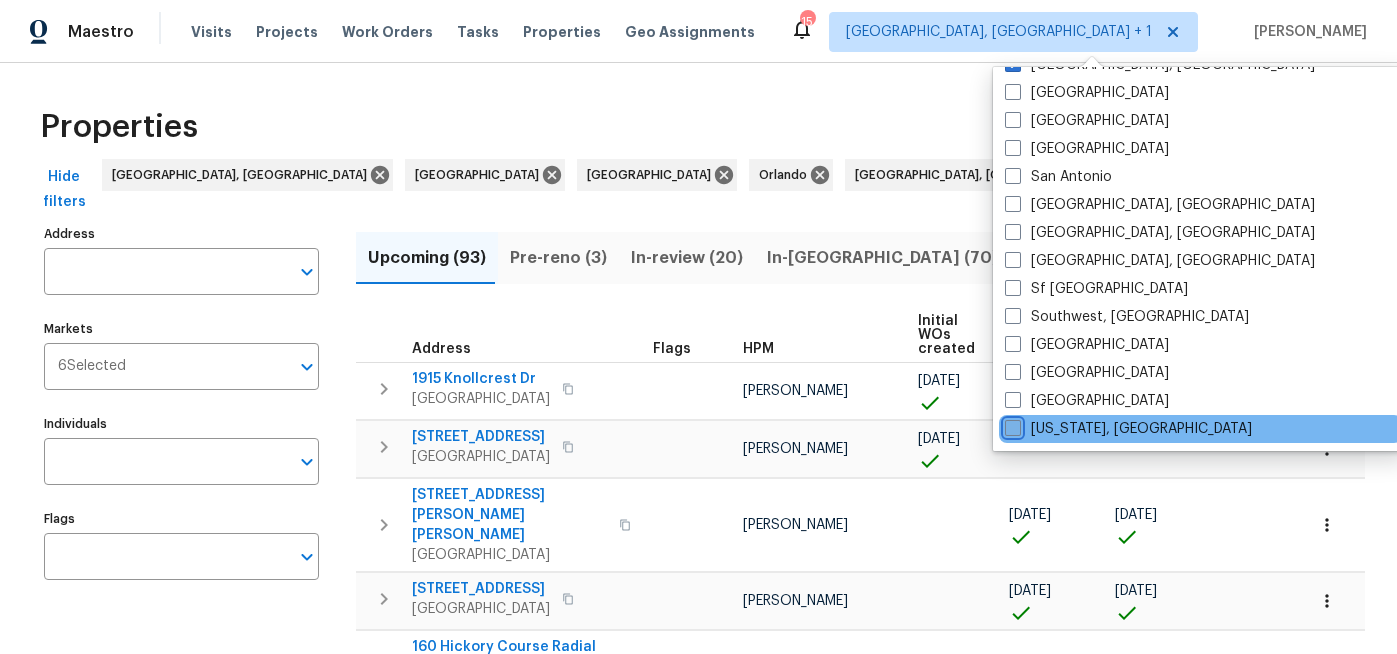 click on "[US_STATE], [GEOGRAPHIC_DATA]" at bounding box center (1011, 425) 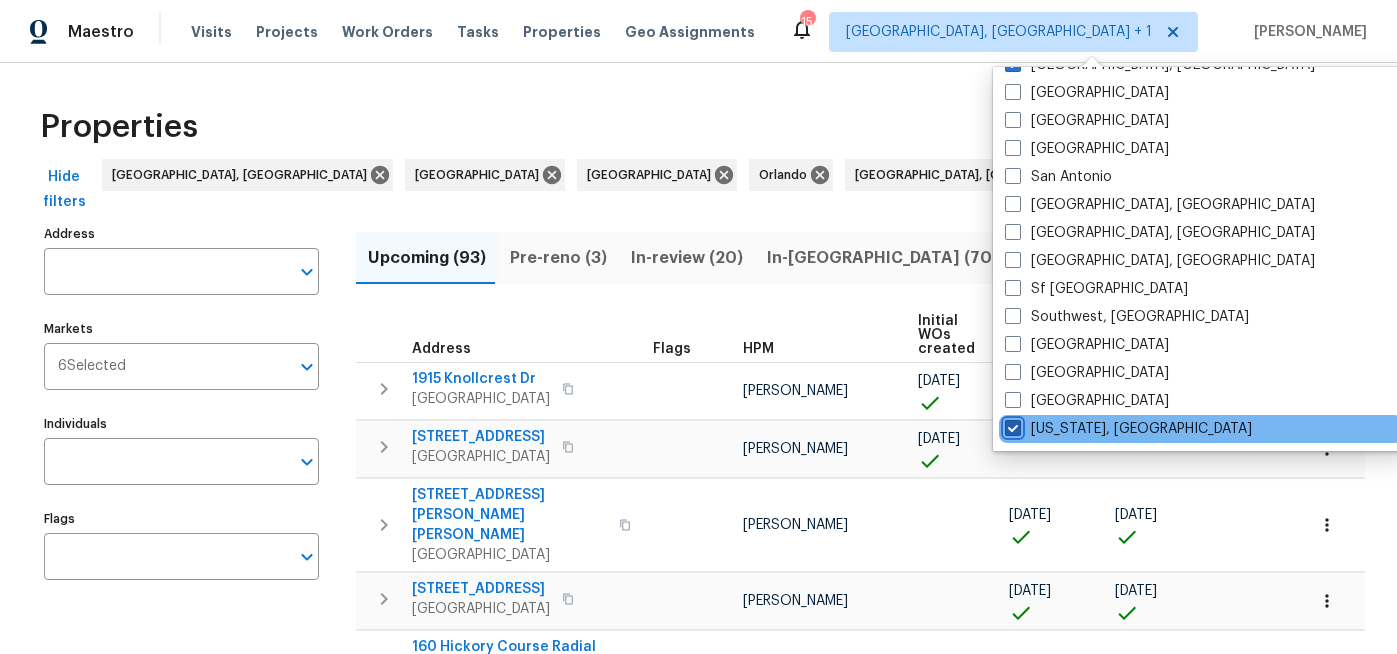 checkbox on "true" 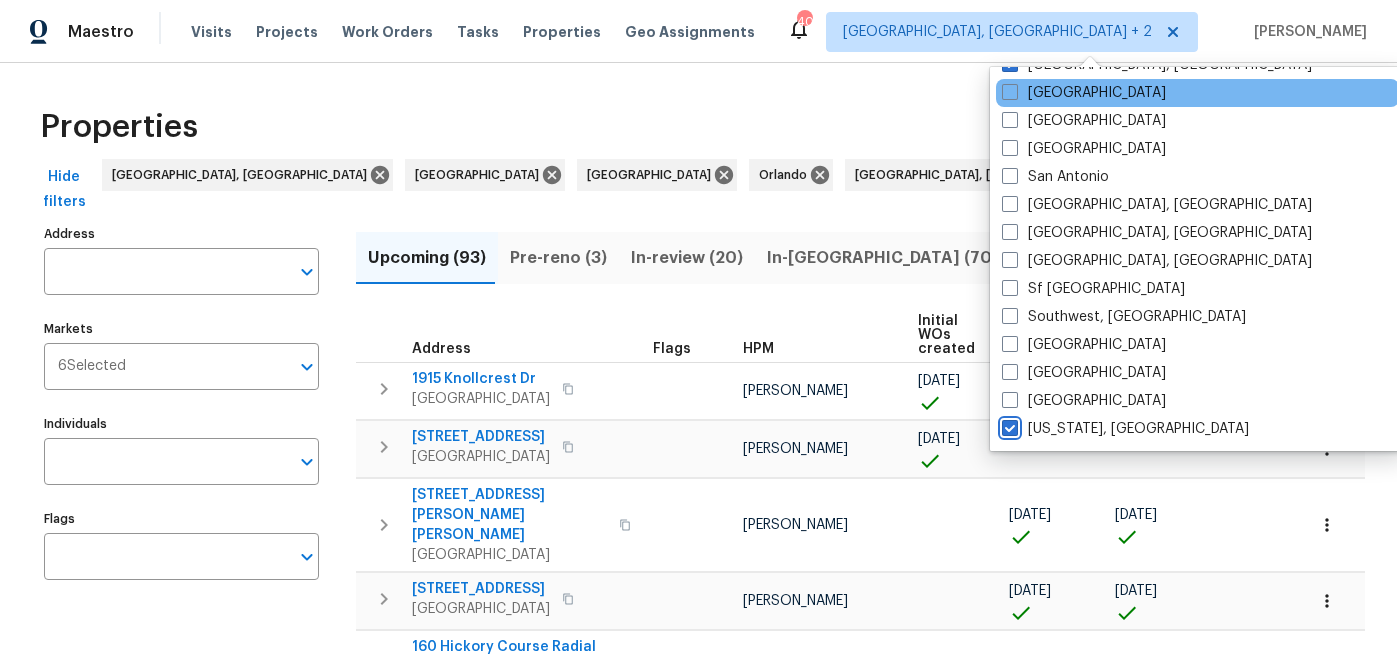 scroll, scrollTop: 0, scrollLeft: 0, axis: both 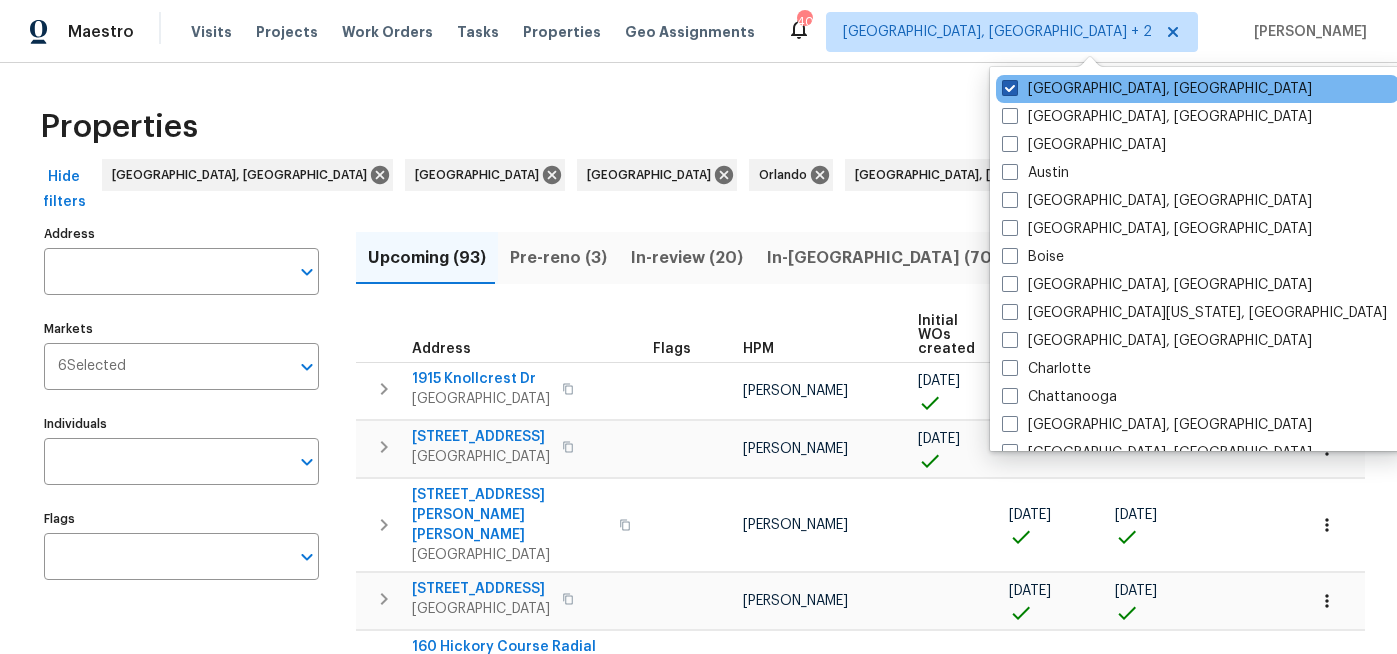 click on "[GEOGRAPHIC_DATA], [GEOGRAPHIC_DATA]" at bounding box center [1157, 89] 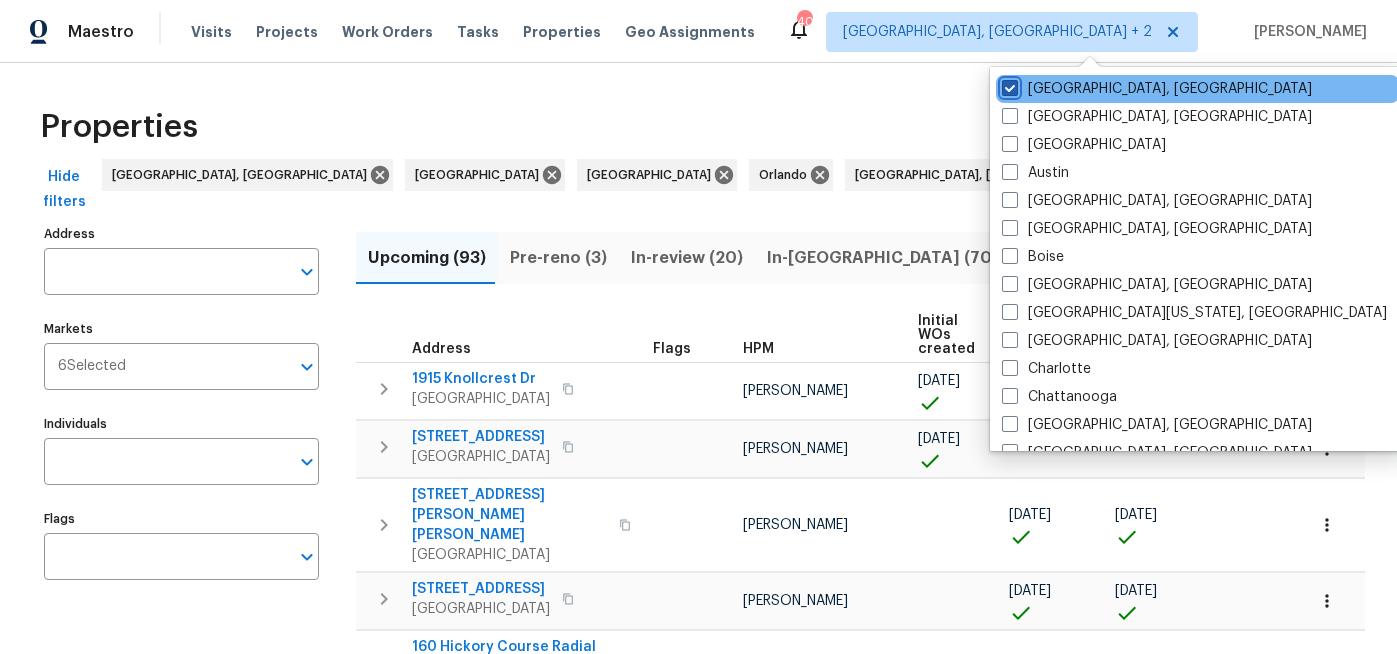 click on "[GEOGRAPHIC_DATA], [GEOGRAPHIC_DATA]" at bounding box center (1008, 85) 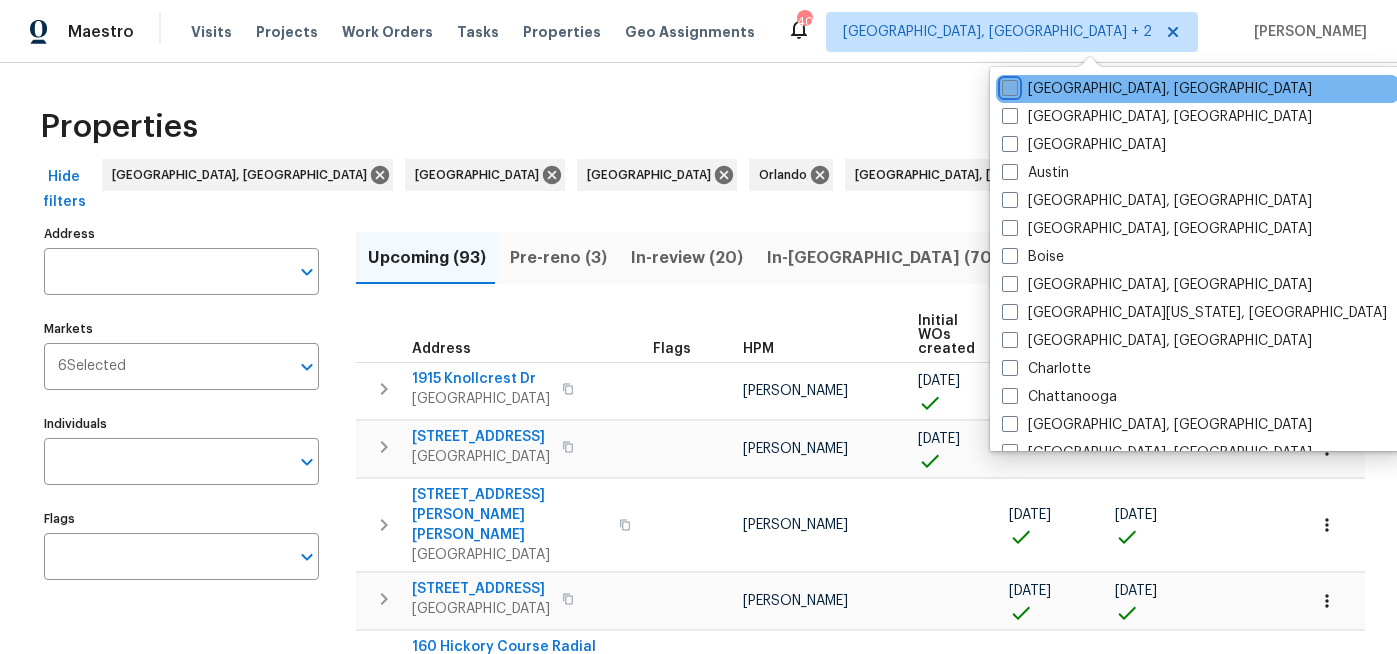 checkbox on "false" 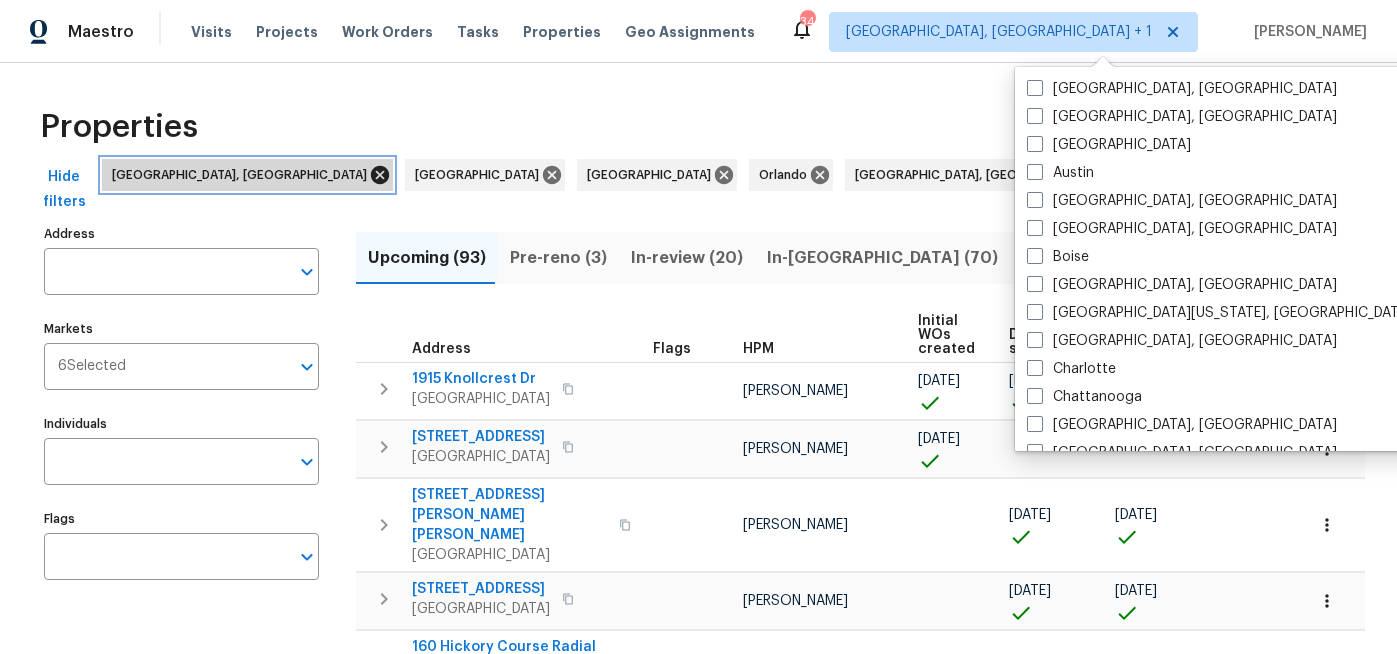click 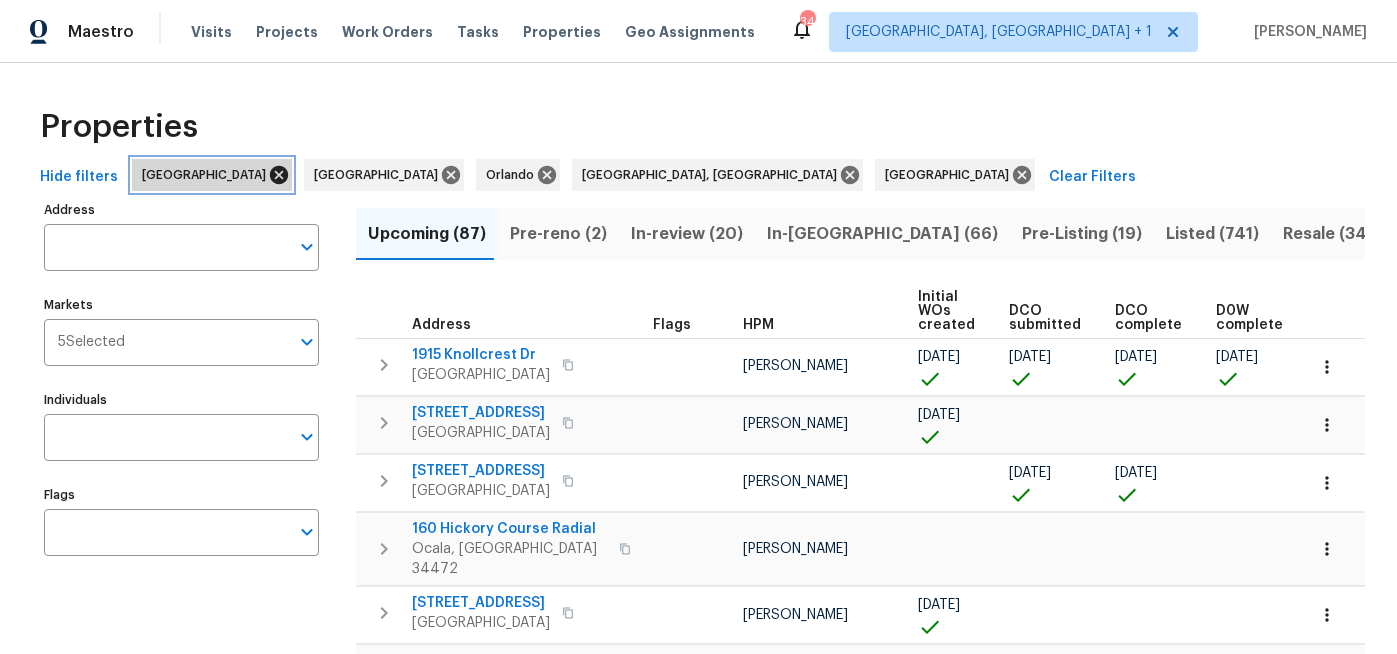 click 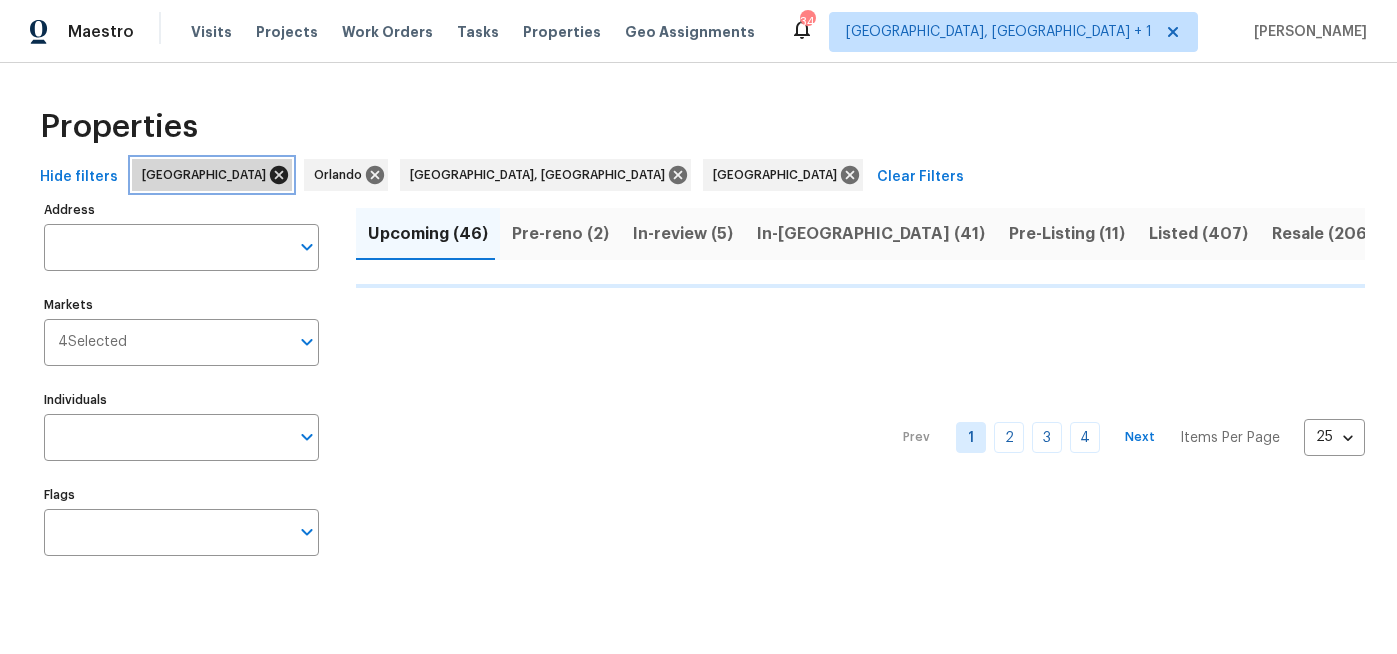 click 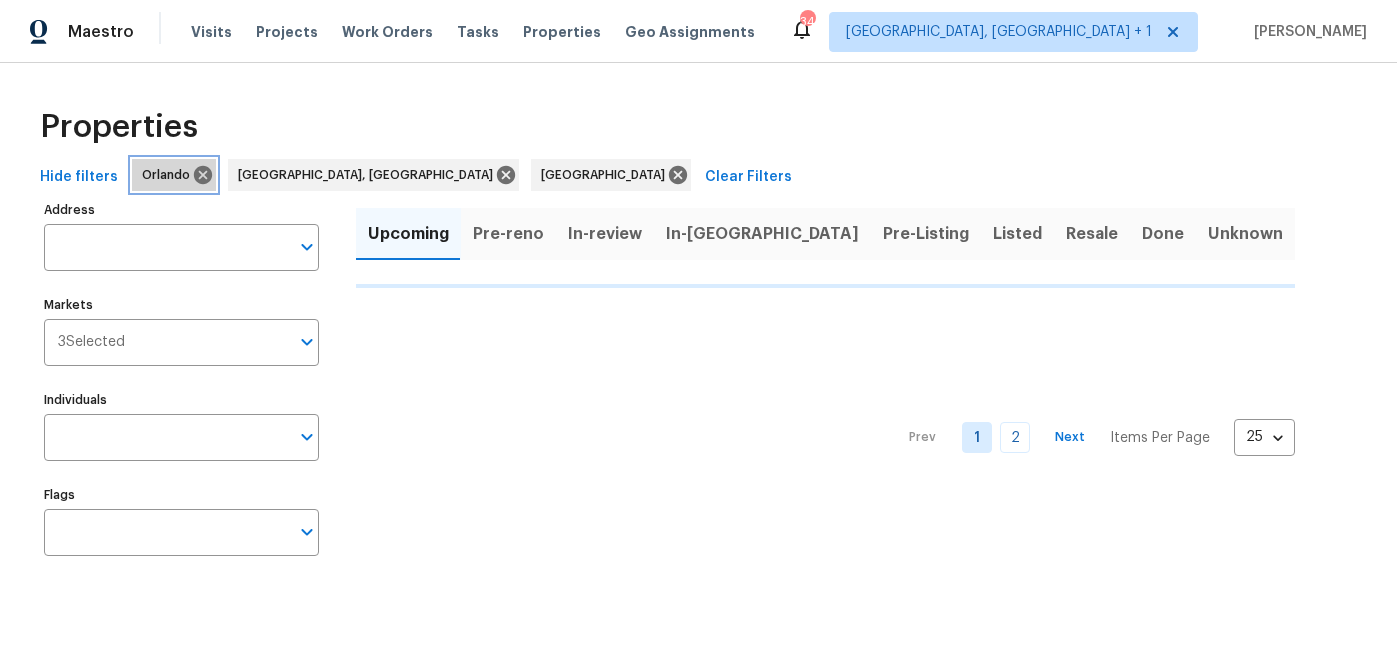 click 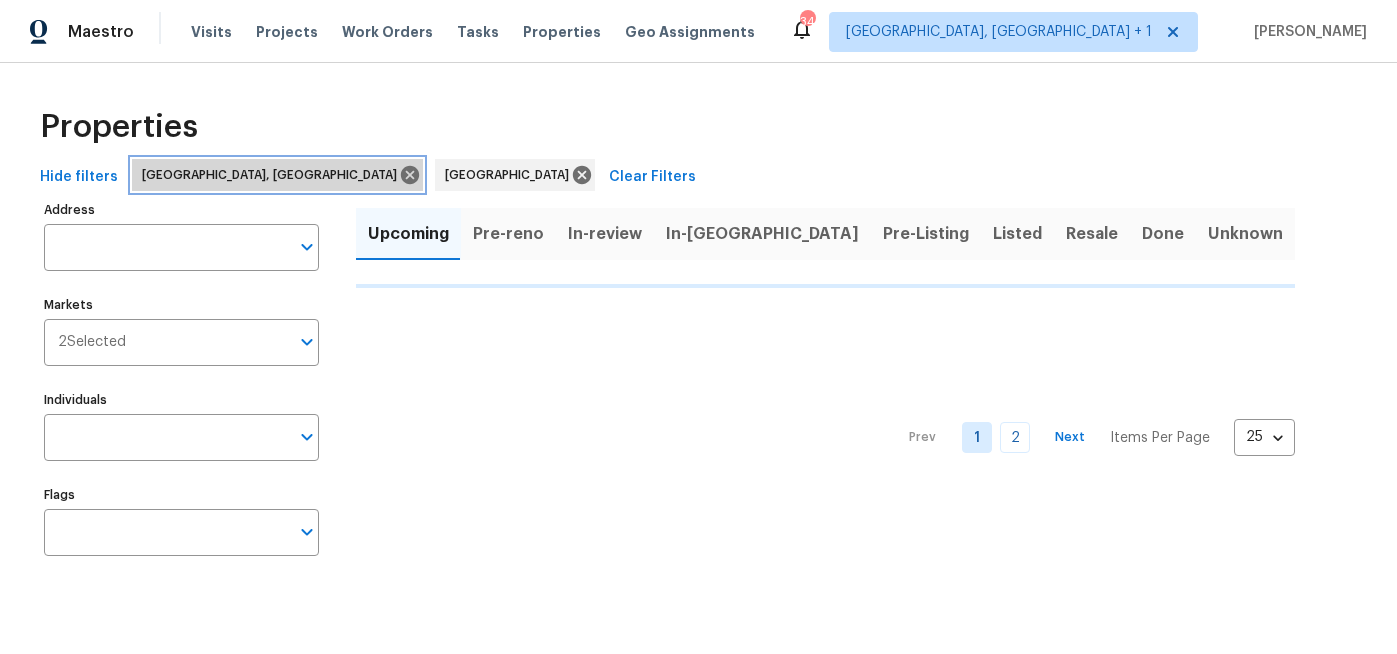 click on "[GEOGRAPHIC_DATA], [GEOGRAPHIC_DATA]" at bounding box center [273, 175] 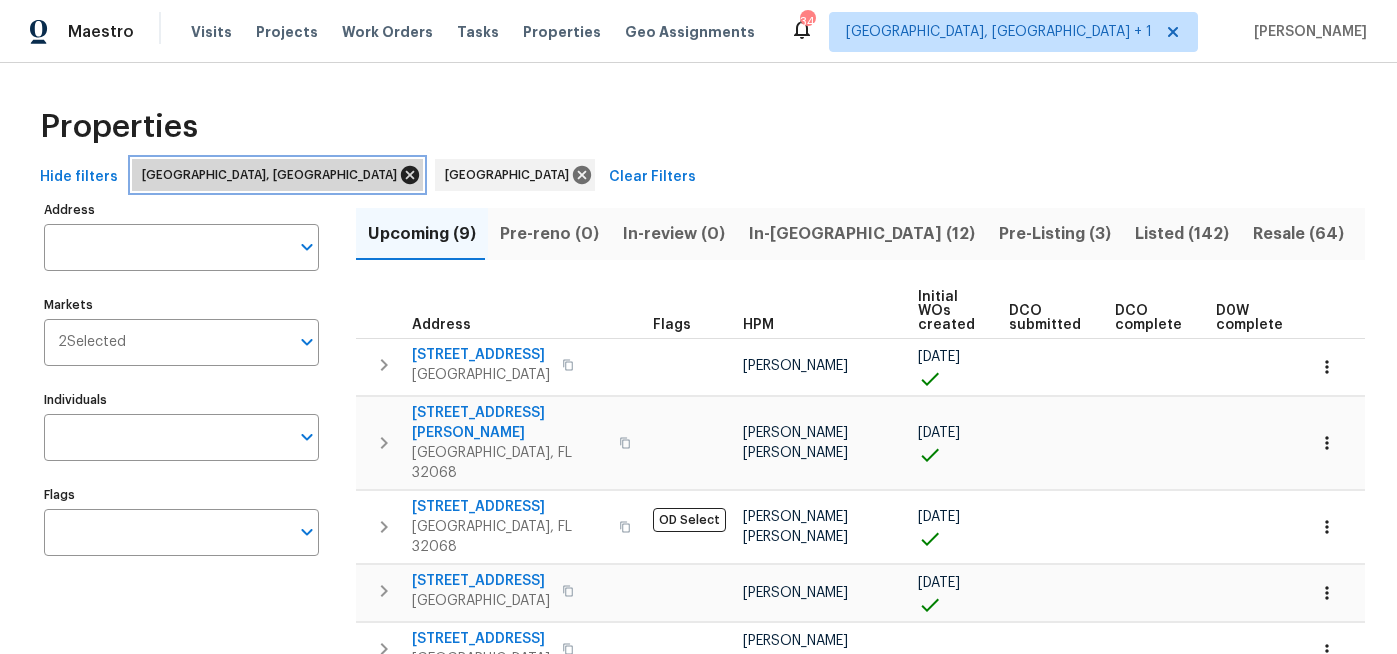click 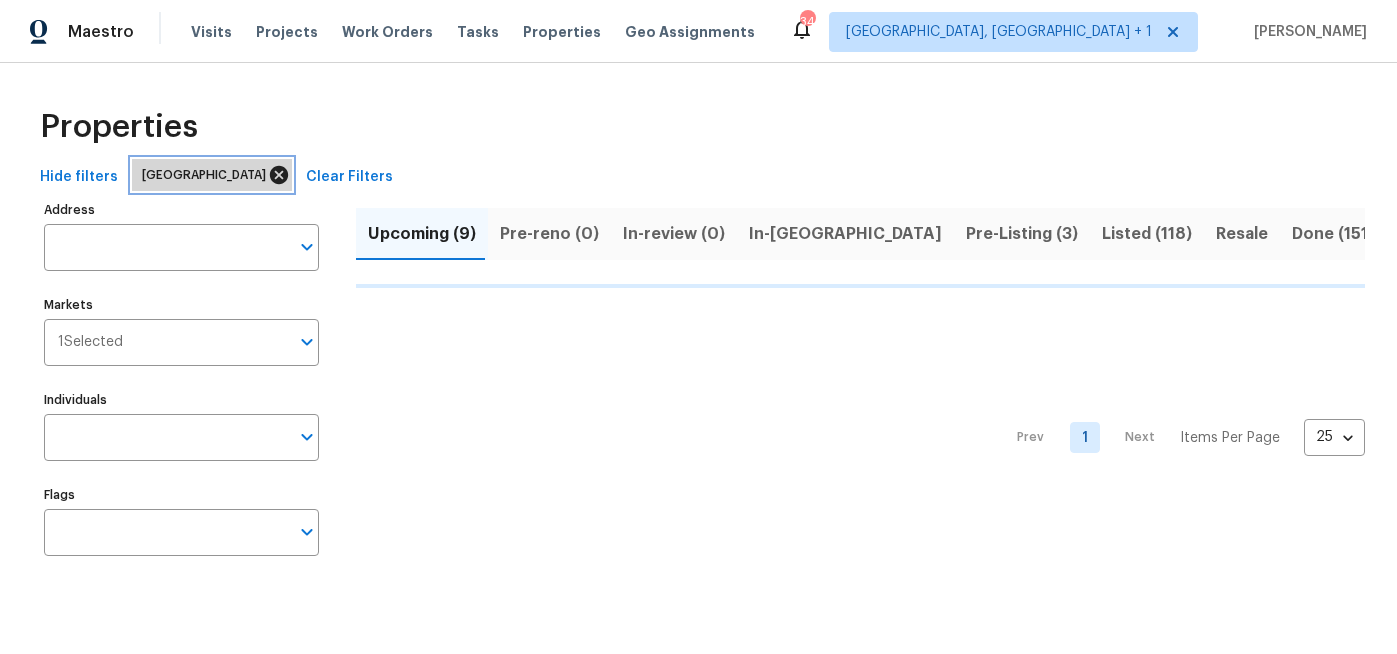click 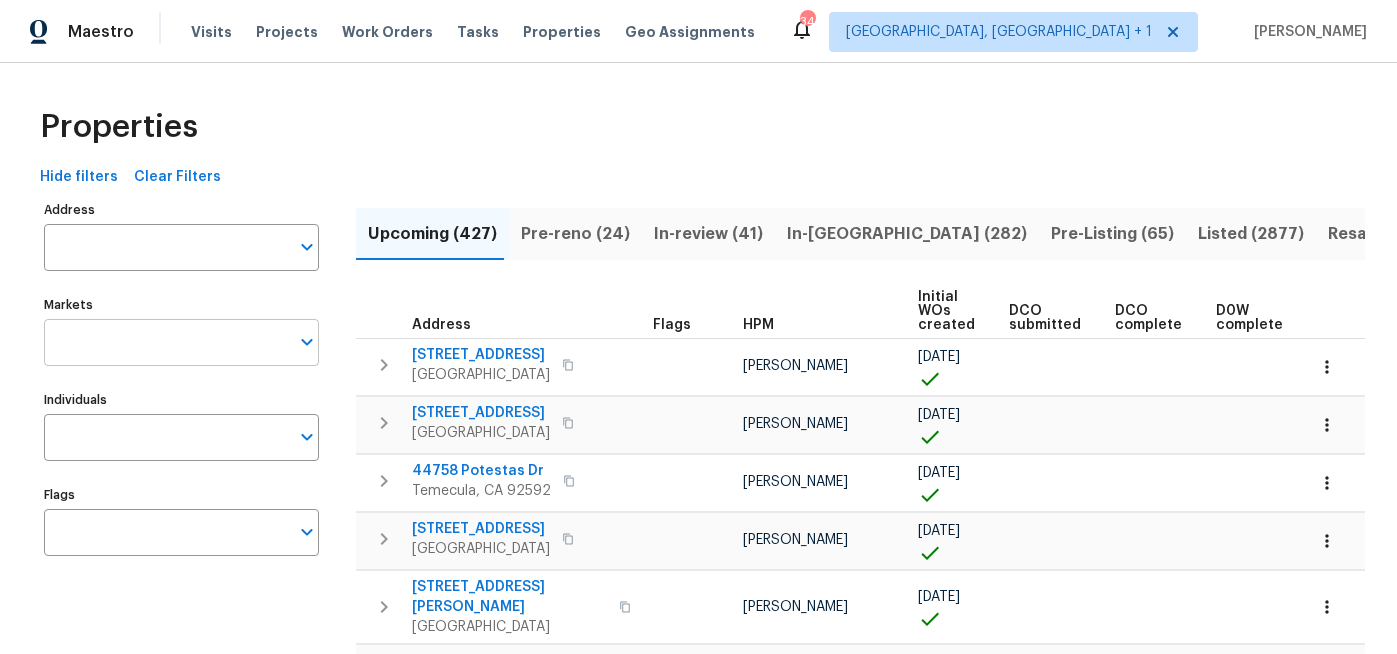 click on "Markets" at bounding box center (166, 342) 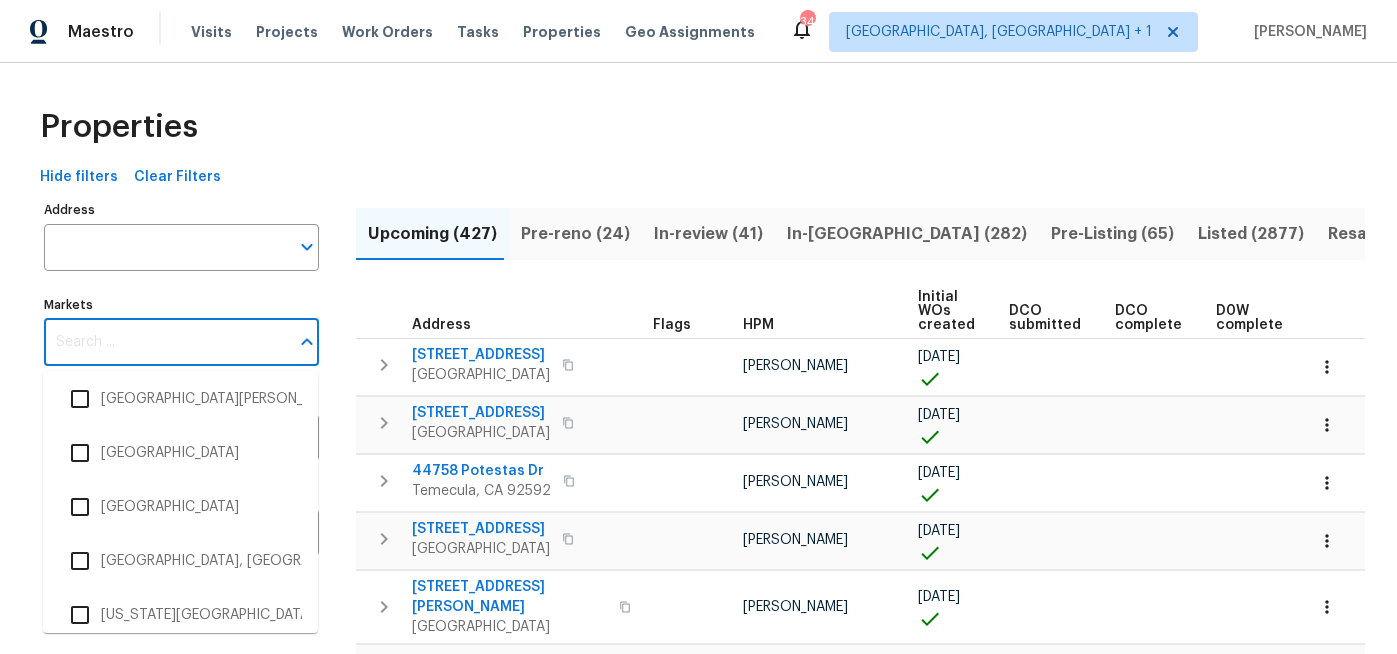 scroll, scrollTop: 4128, scrollLeft: 0, axis: vertical 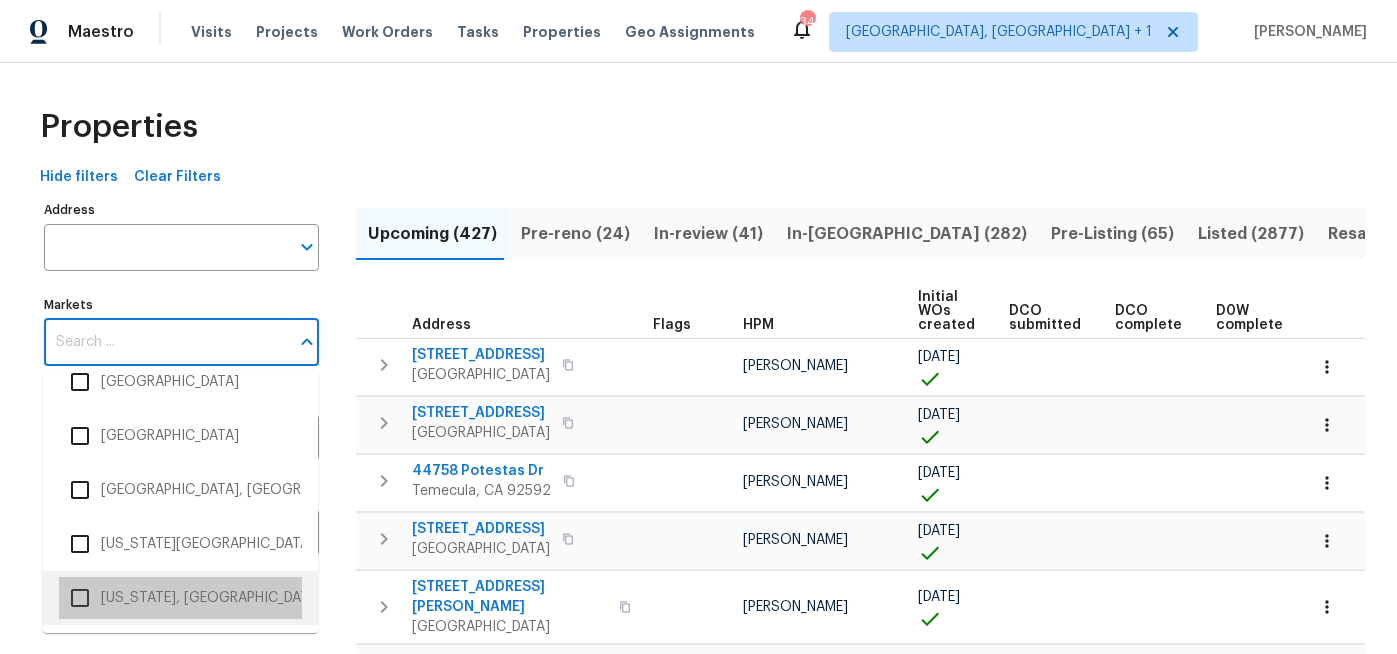click on "[US_STATE], [GEOGRAPHIC_DATA]" at bounding box center (180, 598) 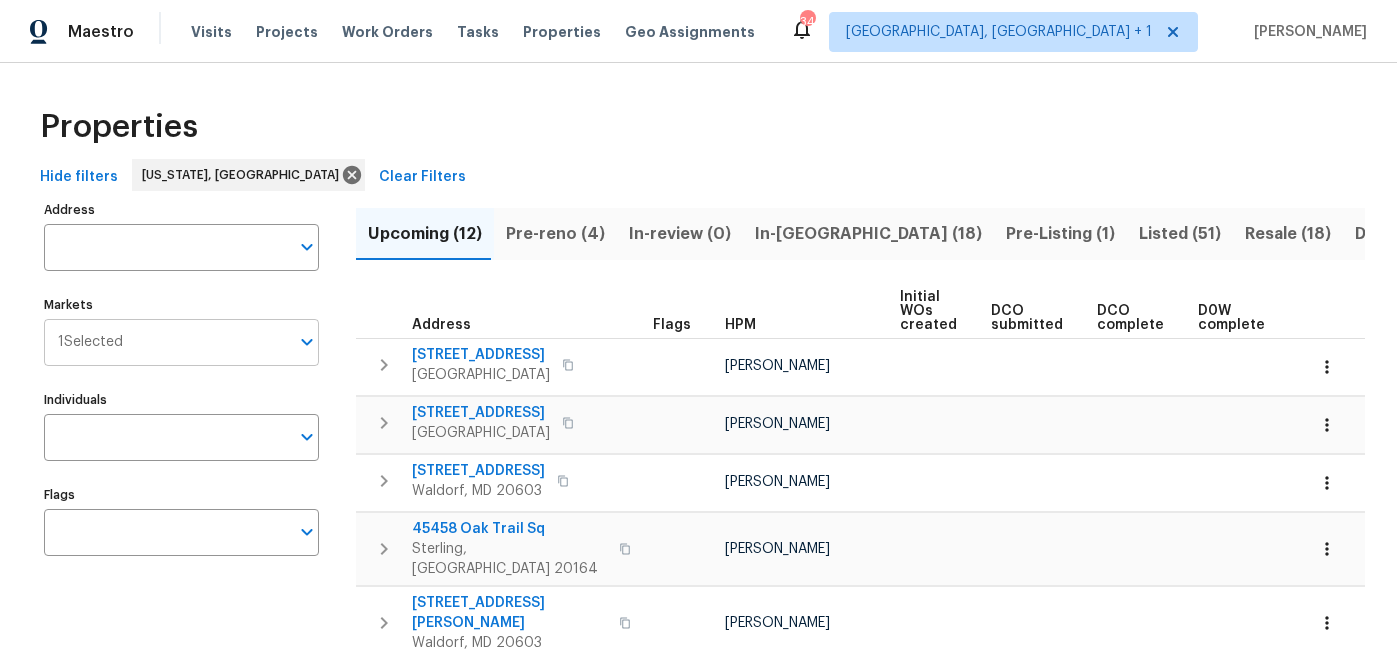 click on "Markets" at bounding box center [206, 342] 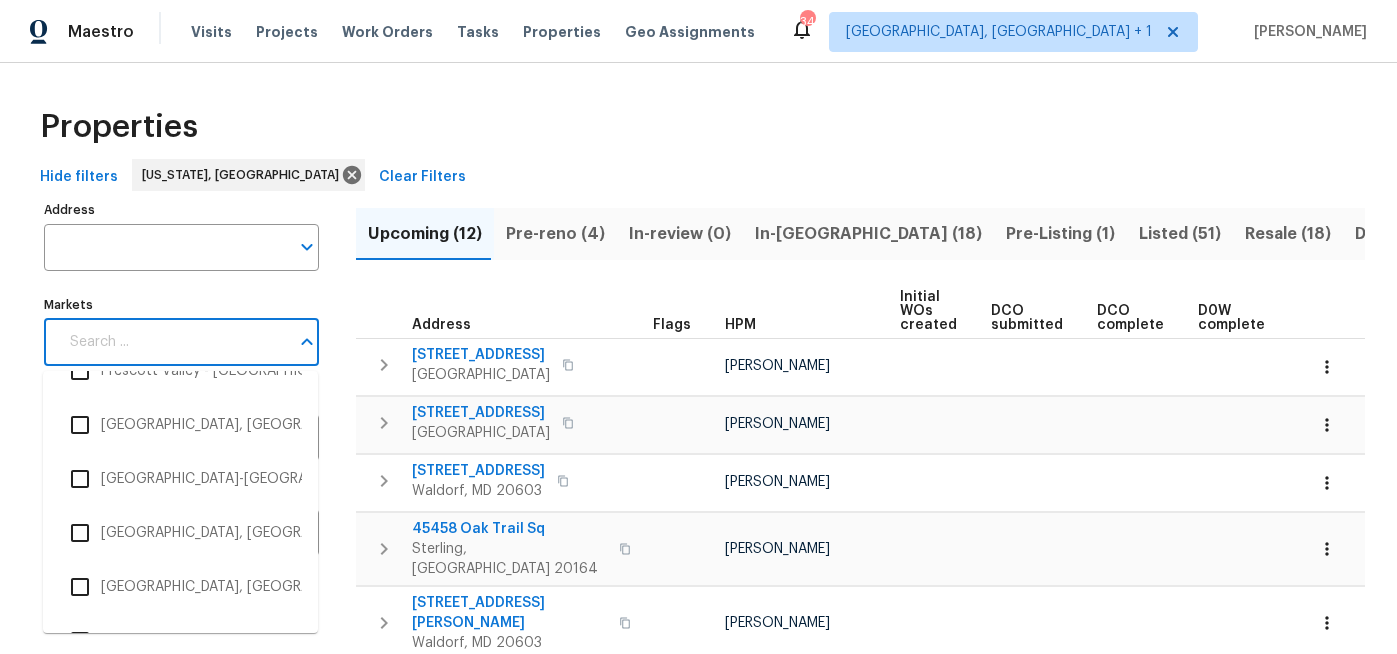 scroll, scrollTop: 3330, scrollLeft: 0, axis: vertical 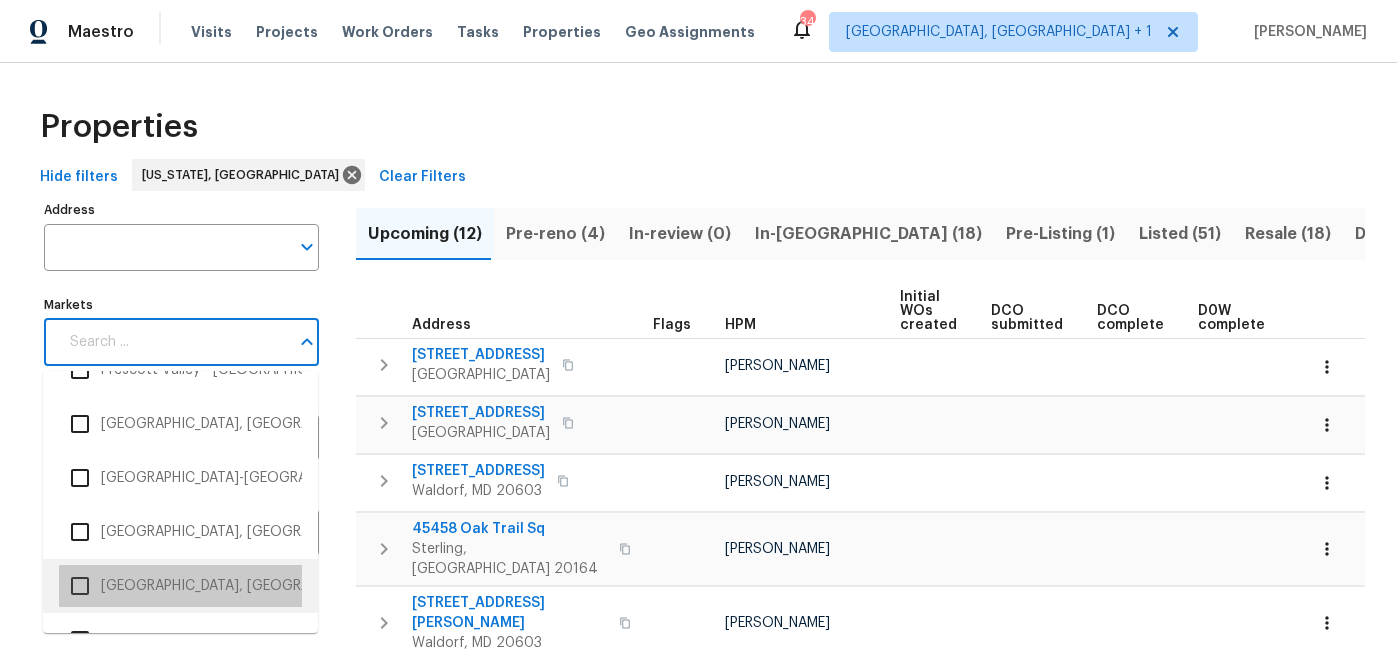 click on "[GEOGRAPHIC_DATA], [GEOGRAPHIC_DATA]" at bounding box center (180, 586) 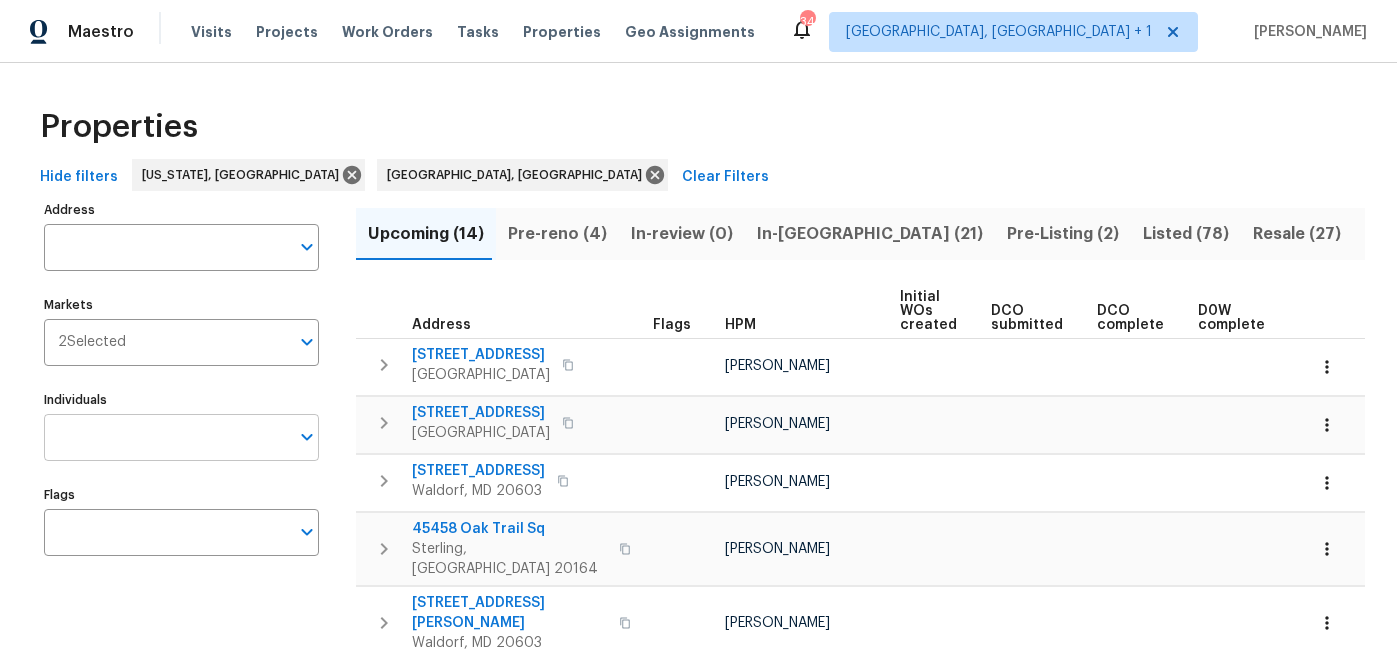 click on "Individuals" at bounding box center [166, 437] 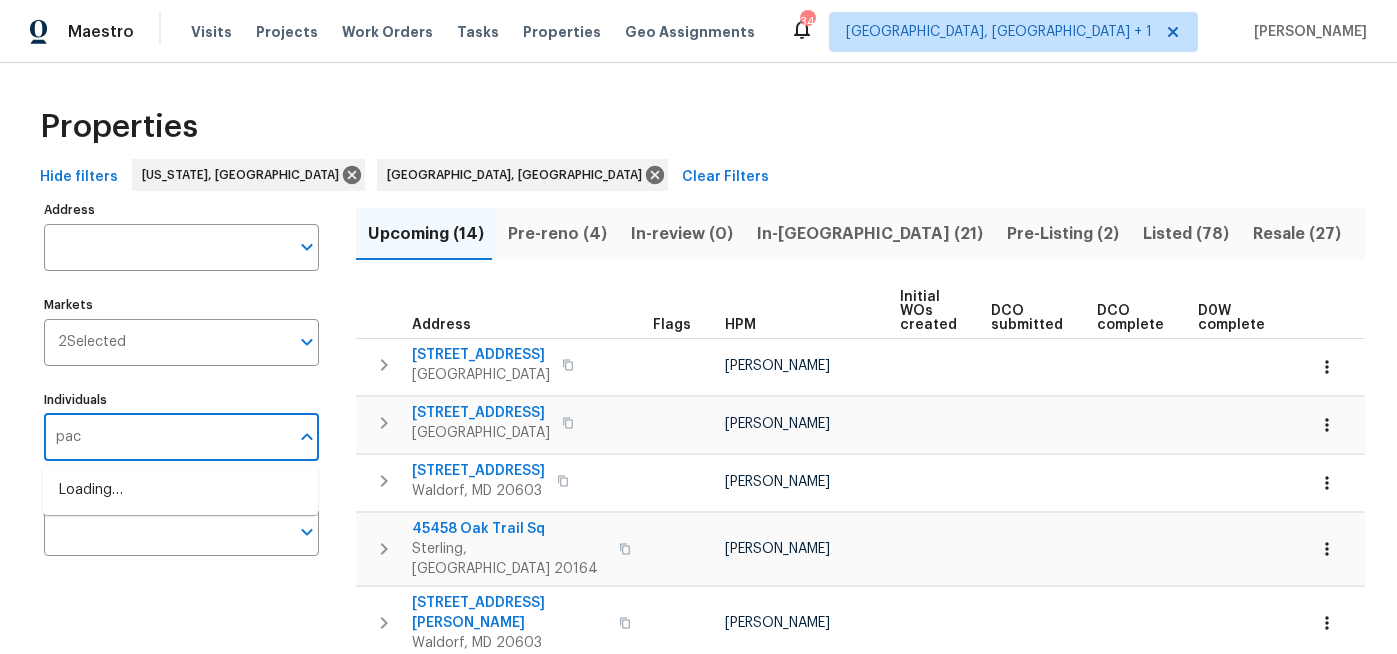 type on "pace" 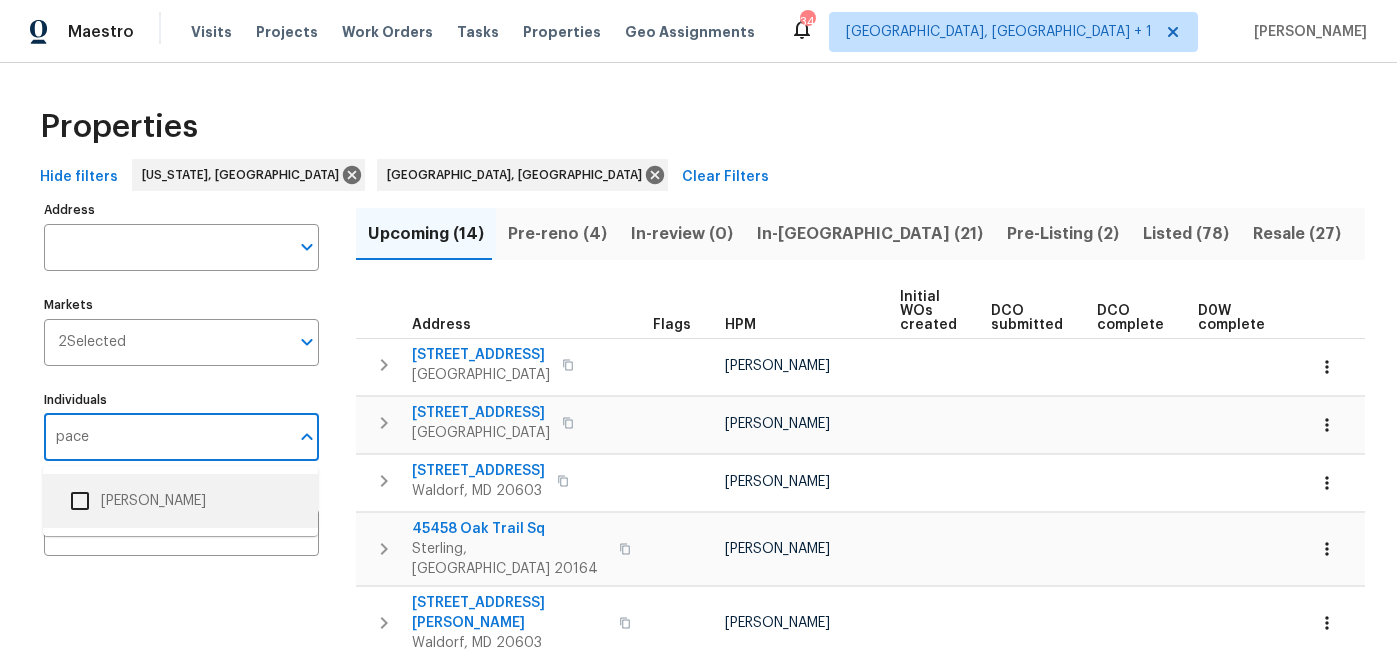 click at bounding box center [80, 501] 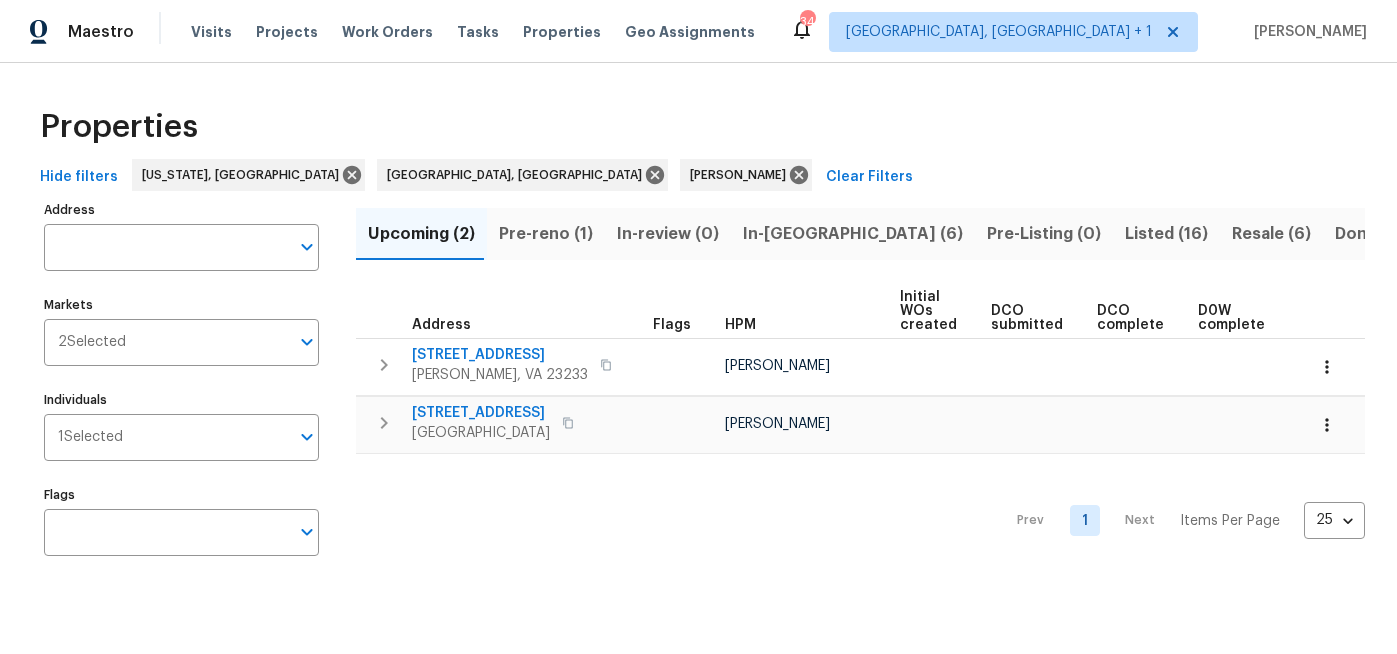 click on "In-[GEOGRAPHIC_DATA] (6)" at bounding box center (853, 234) 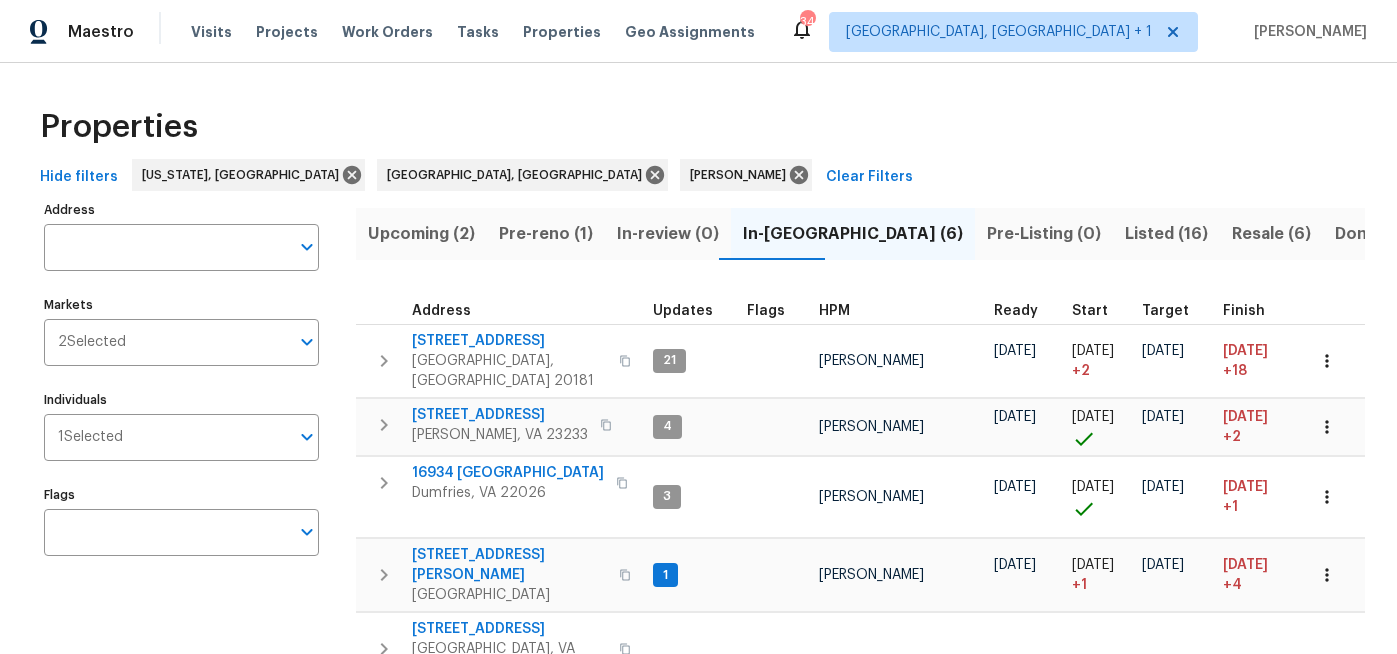 click on "Hide filters" at bounding box center [79, 177] 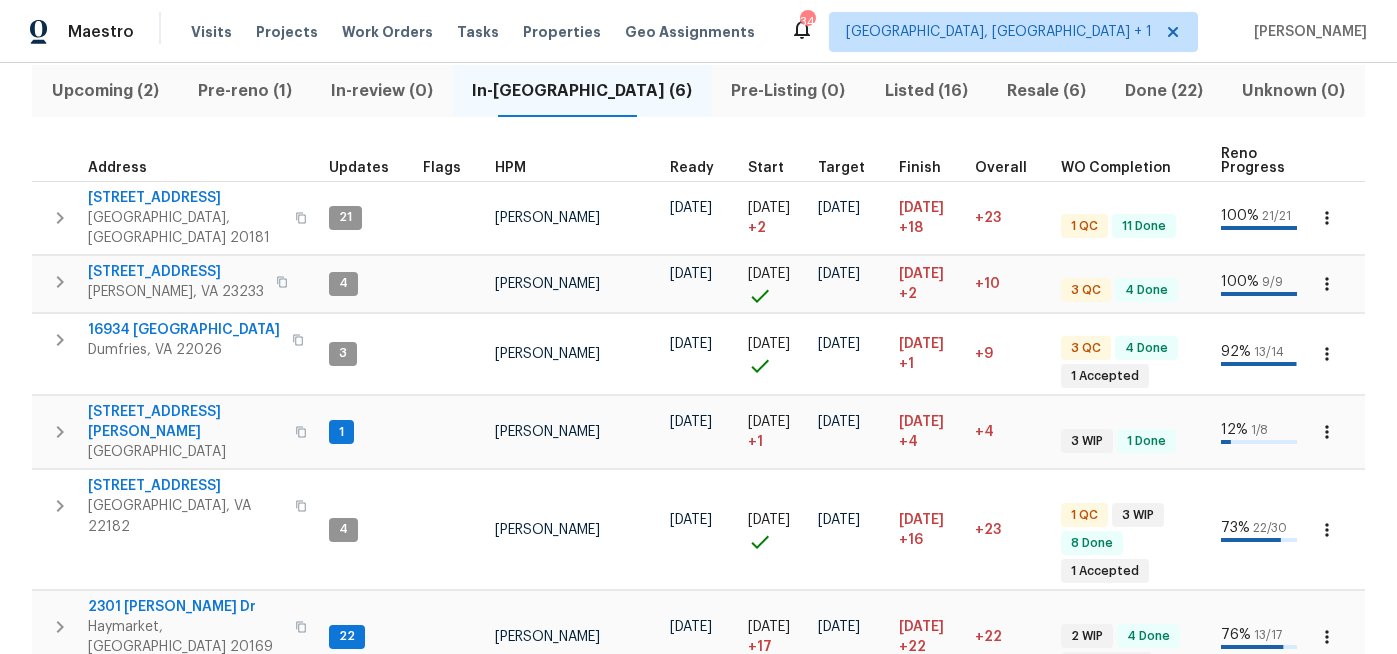 scroll, scrollTop: 137, scrollLeft: 0, axis: vertical 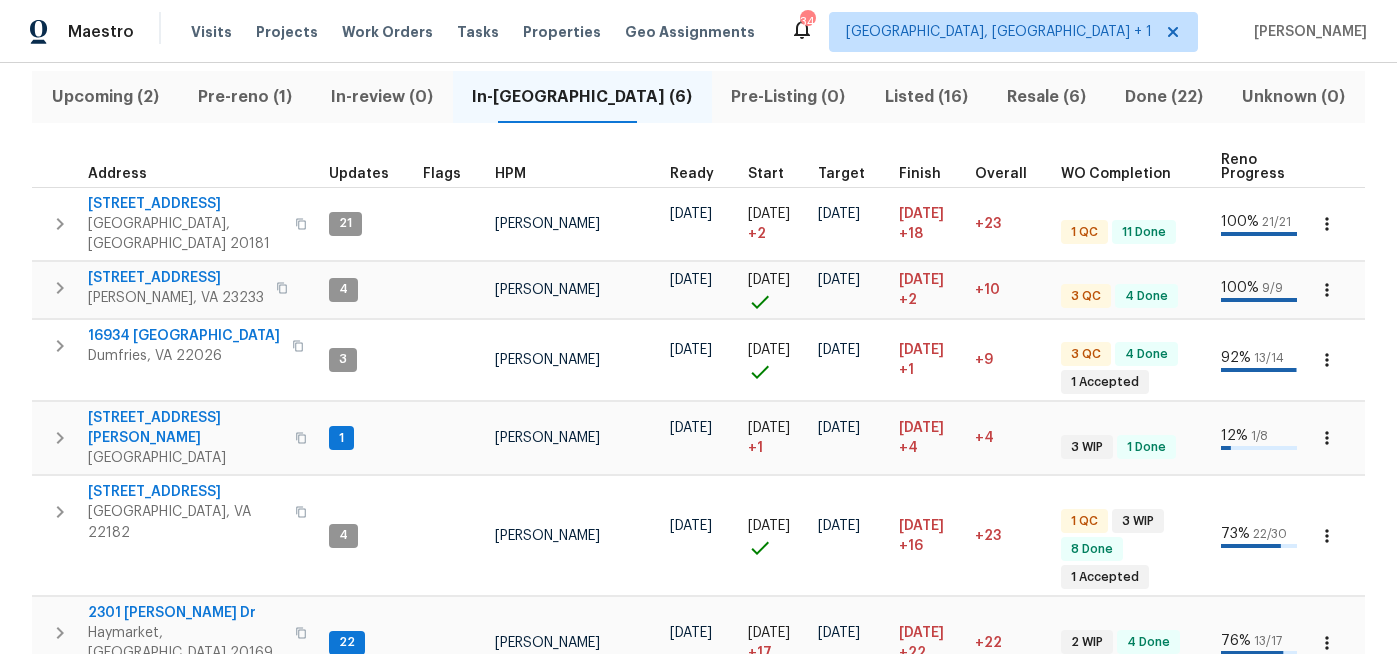 type 